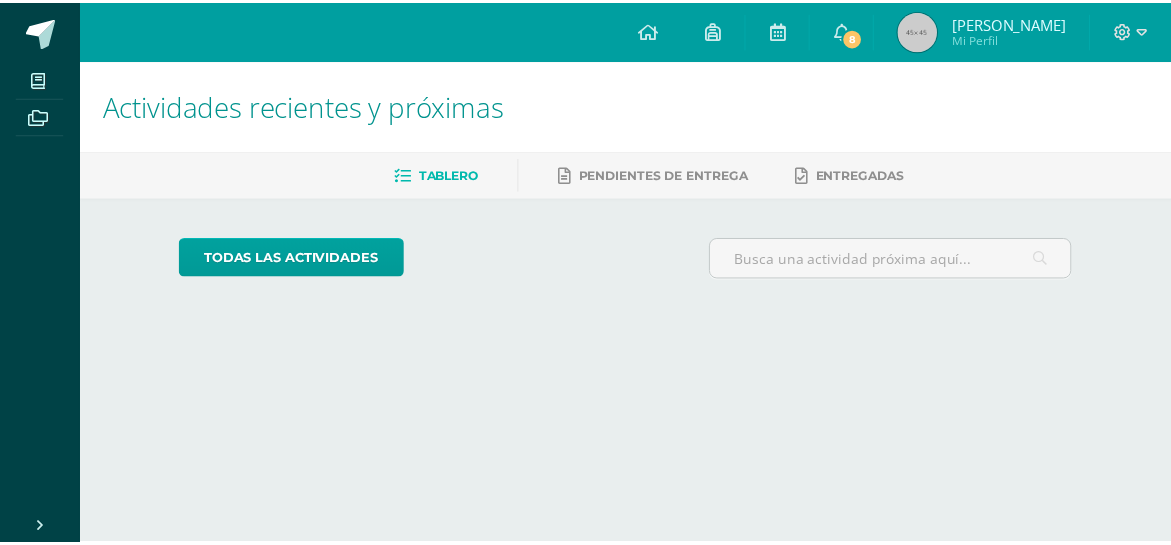 scroll, scrollTop: 0, scrollLeft: 0, axis: both 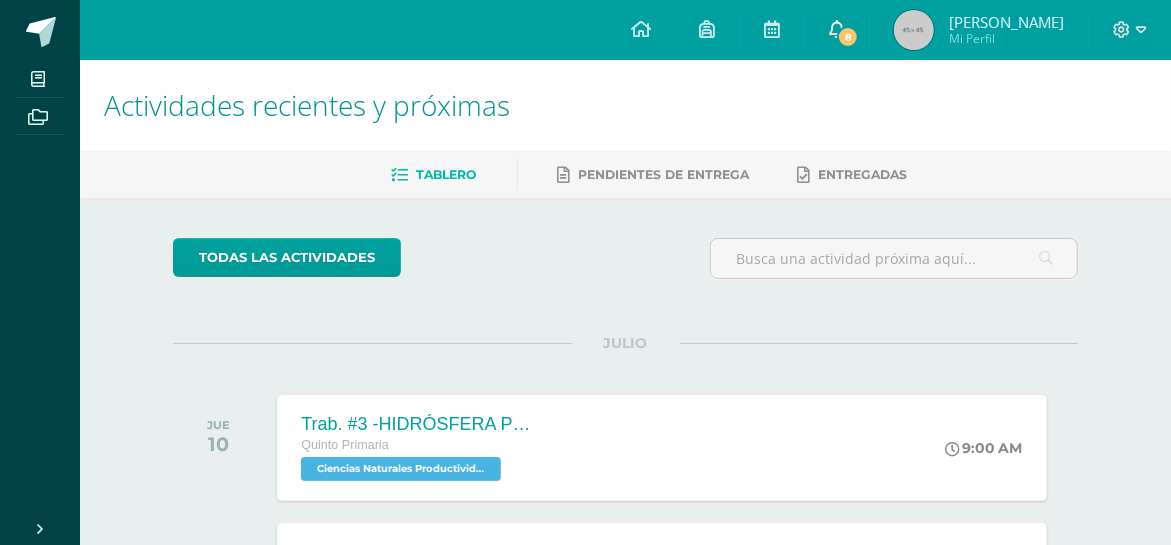 click at bounding box center (837, 29) 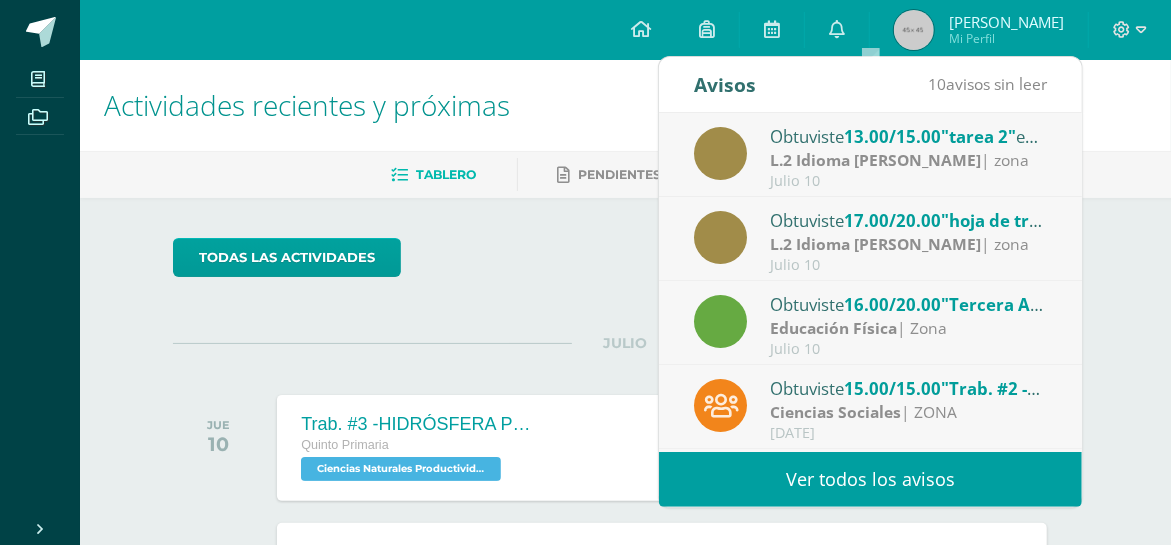 click on "L.2 Idioma [PERSON_NAME]" at bounding box center [875, 160] 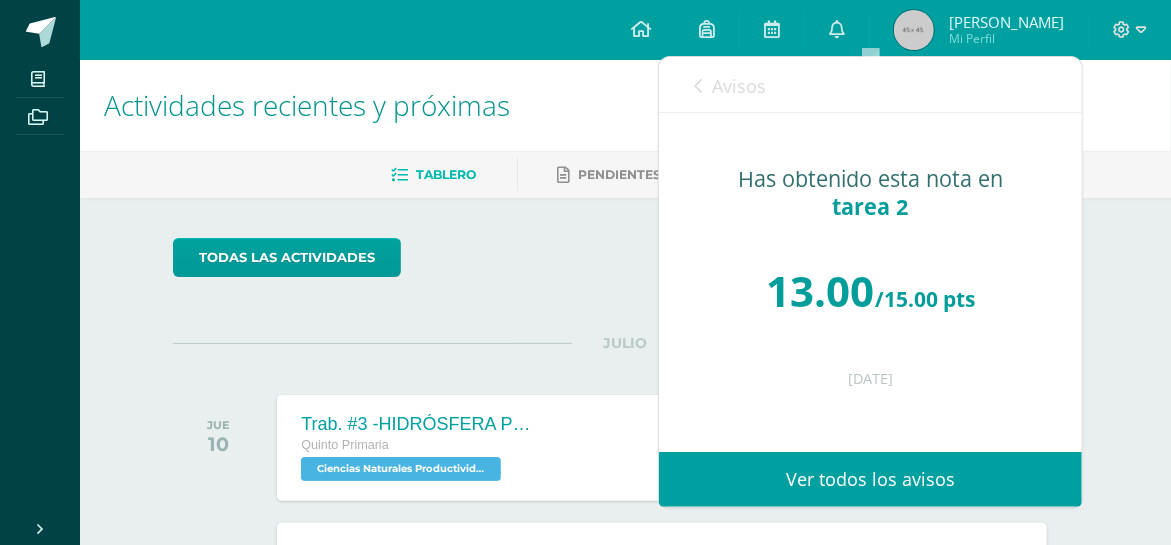 click at bounding box center (698, 86) 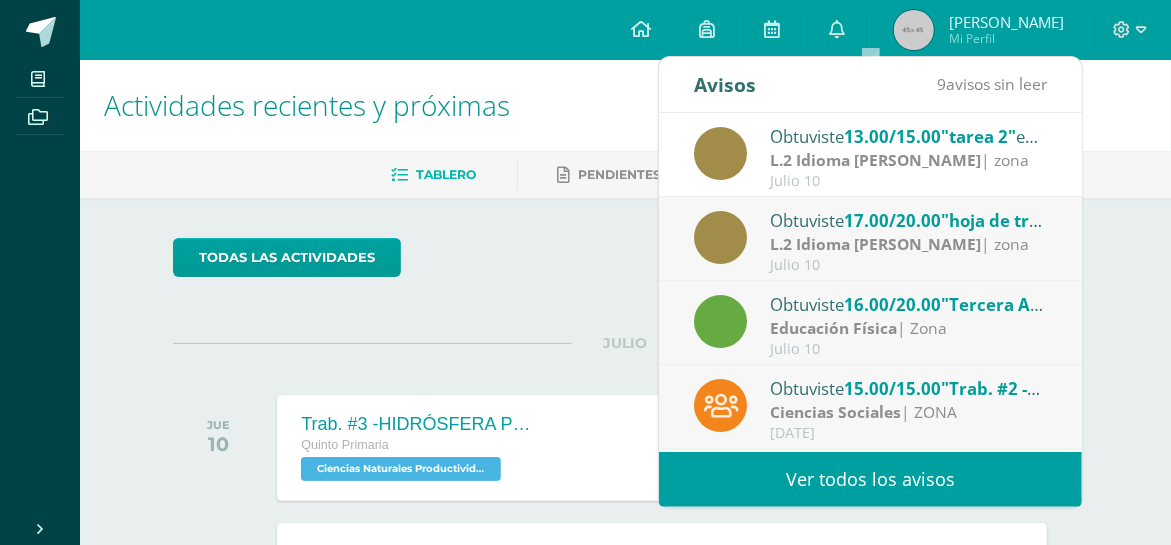 click on "L.2 Idioma [PERSON_NAME]" at bounding box center [875, 244] 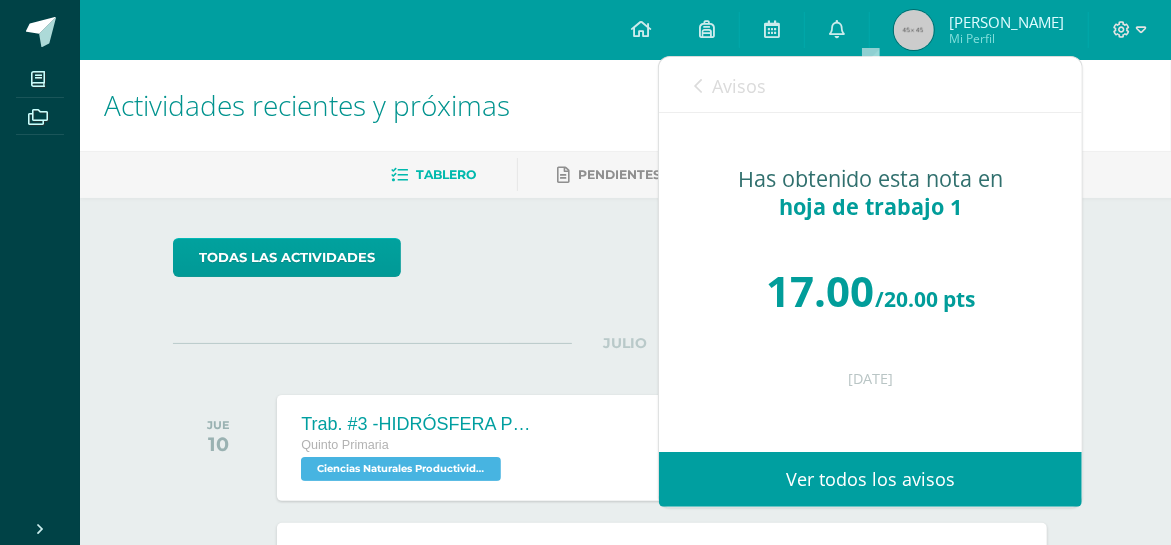 click on "Avisos 8  avisos sin leer
Avisos" at bounding box center (870, 85) 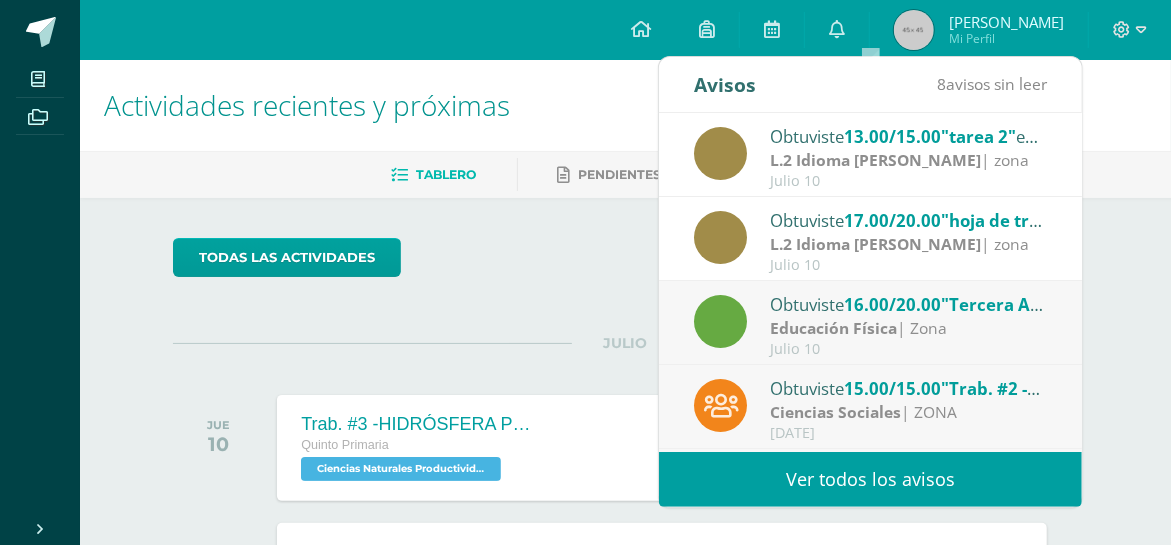 click on "Obtuviste
16.00/20.00  "Tercera Actividad"
en
Educación Física" at bounding box center [909, 304] 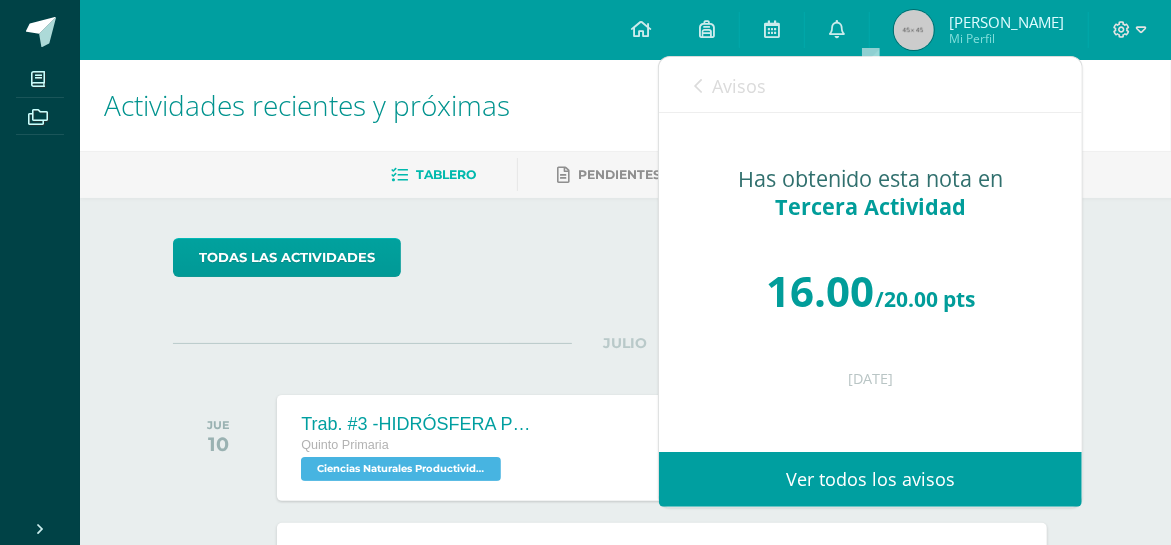 click at bounding box center (698, 86) 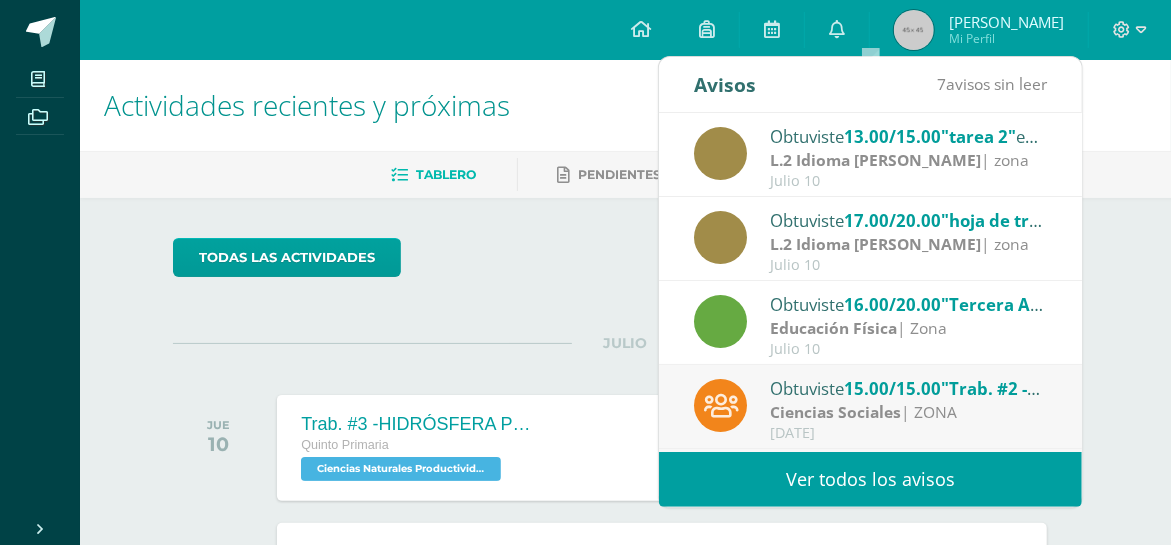 click on "Ciencias Sociales" at bounding box center (835, 412) 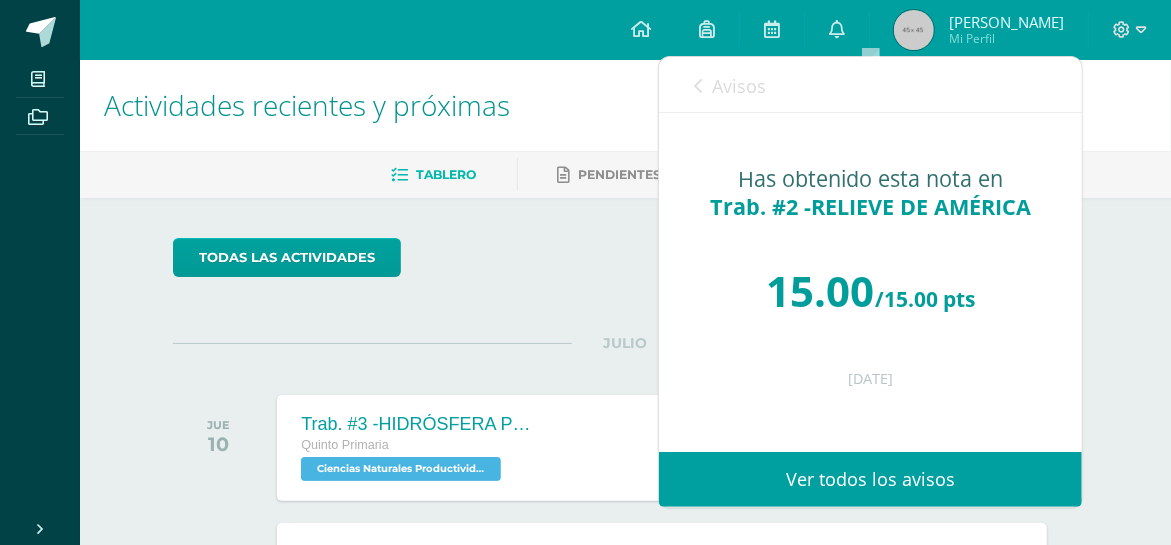 click on "Avisos 6  avisos sin leer
Avisos" at bounding box center [870, 85] 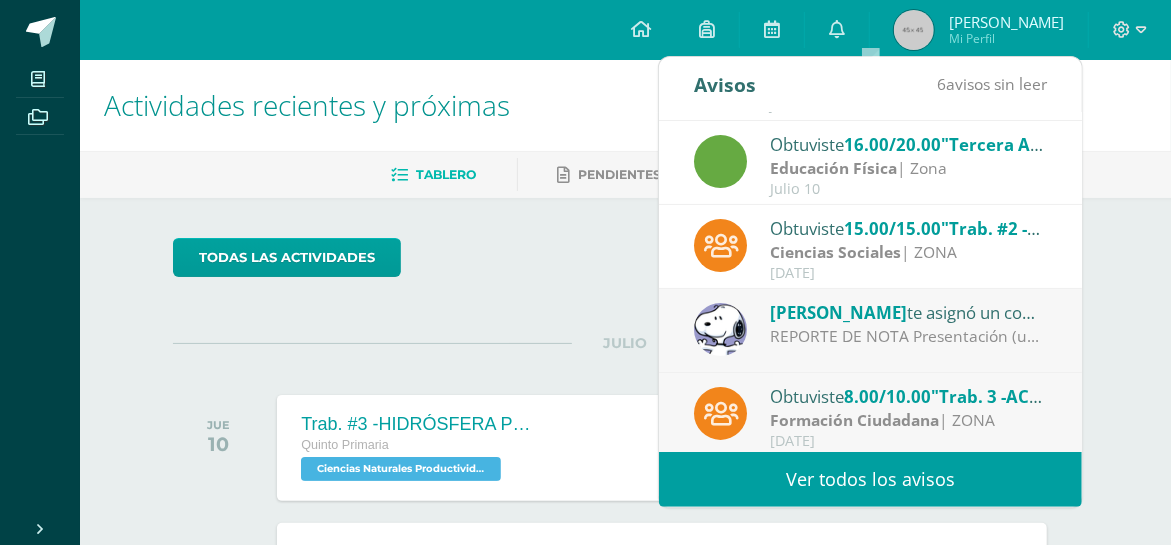 scroll, scrollTop: 199, scrollLeft: 0, axis: vertical 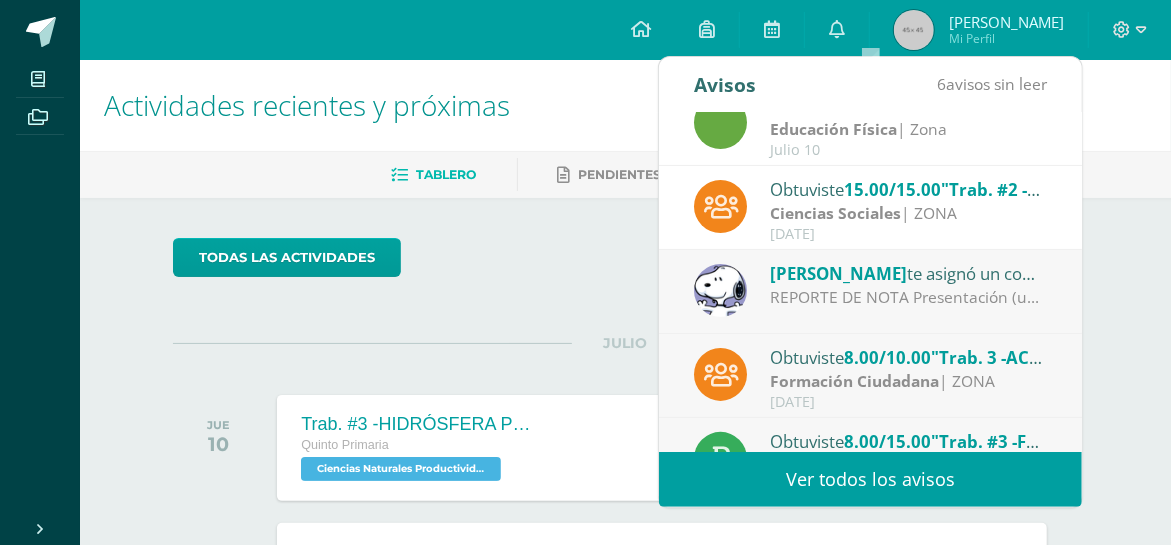 click on "REPORTE DE NOTA
Presentación (uniforme)	2/2
Participación activa	       3/3
Conocimiento, respeto y expresión de valores cívicos 3/5
TOTAL 8/10 PUNTOS." at bounding box center [909, 297] 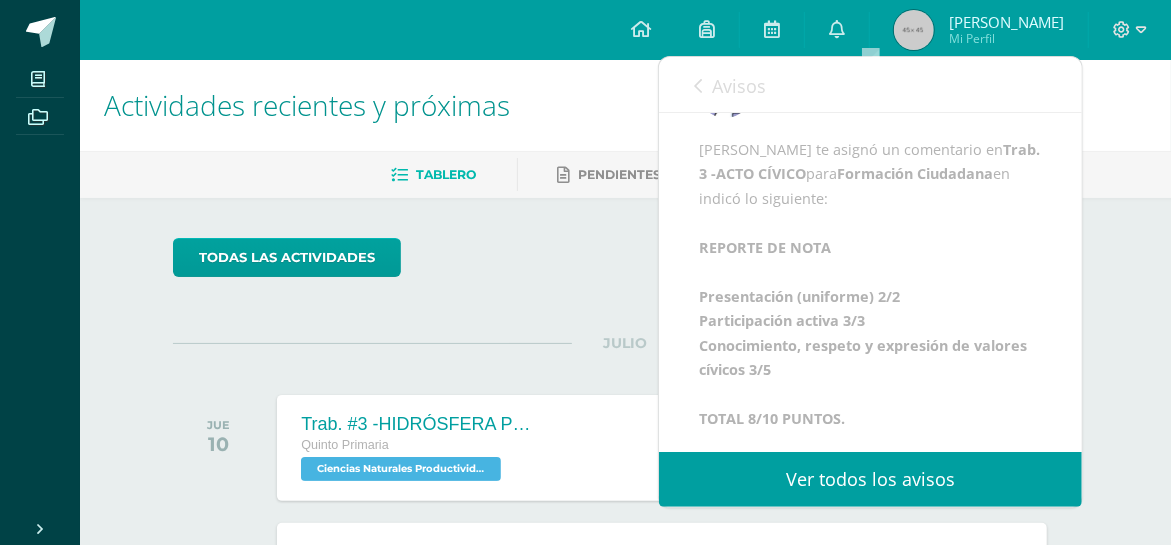 scroll, scrollTop: 175, scrollLeft: 0, axis: vertical 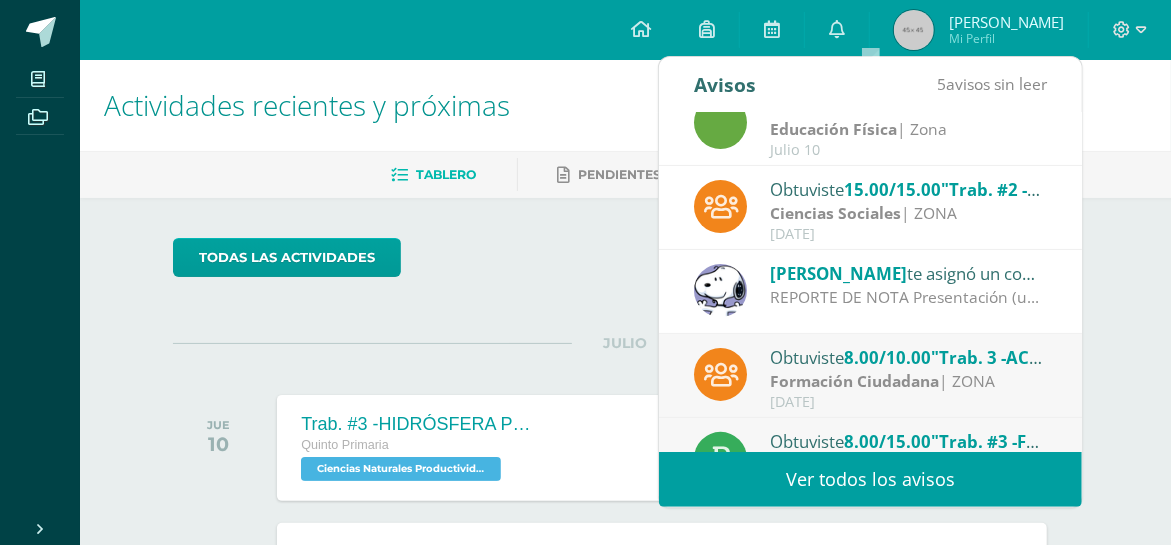 click on "Formación Ciudadana" at bounding box center [854, 381] 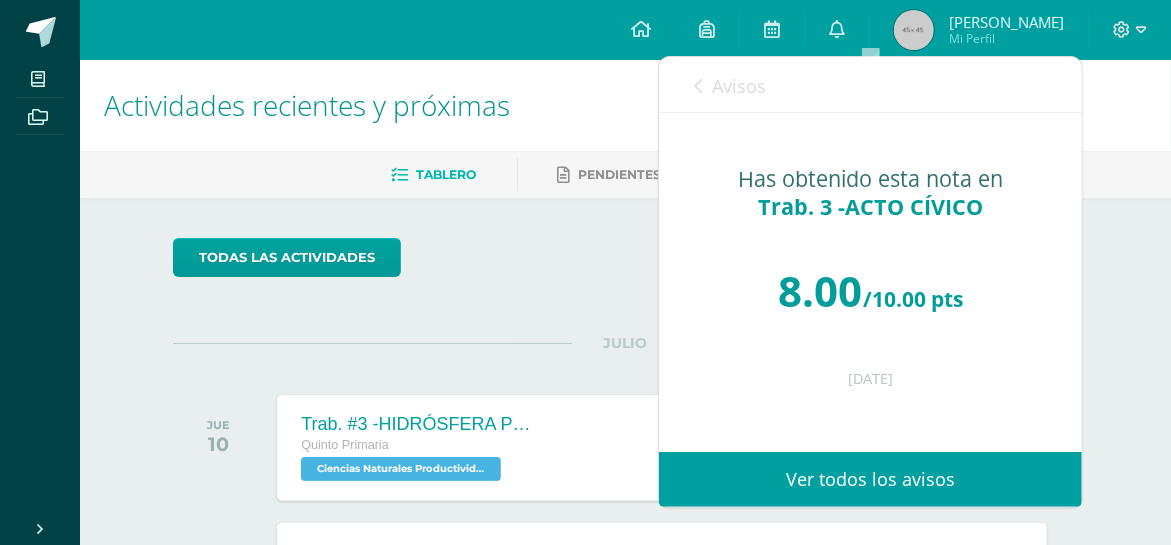 click at bounding box center [698, 86] 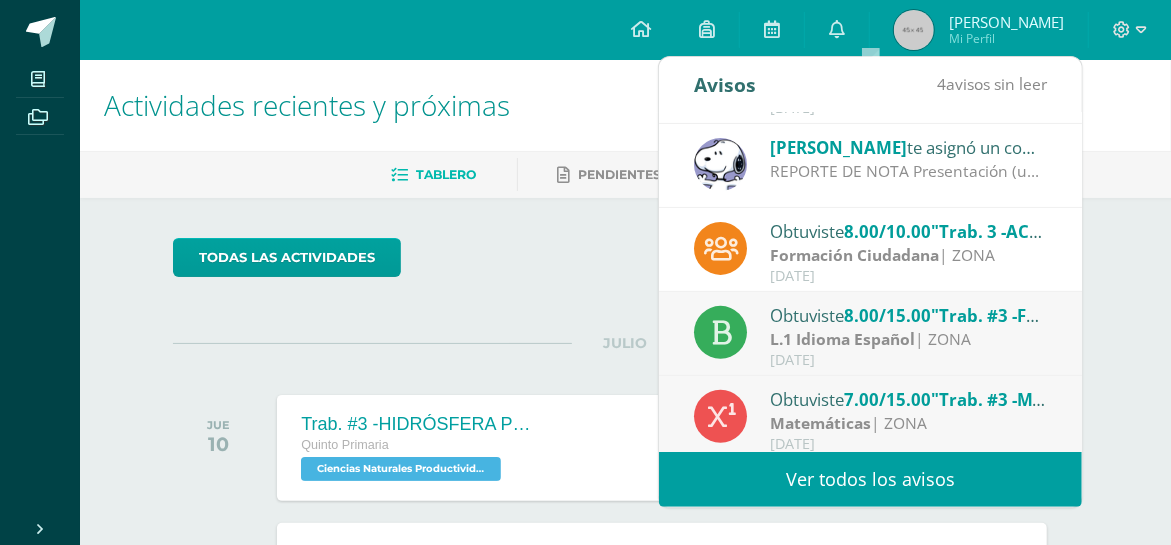 scroll, scrollTop: 333, scrollLeft: 0, axis: vertical 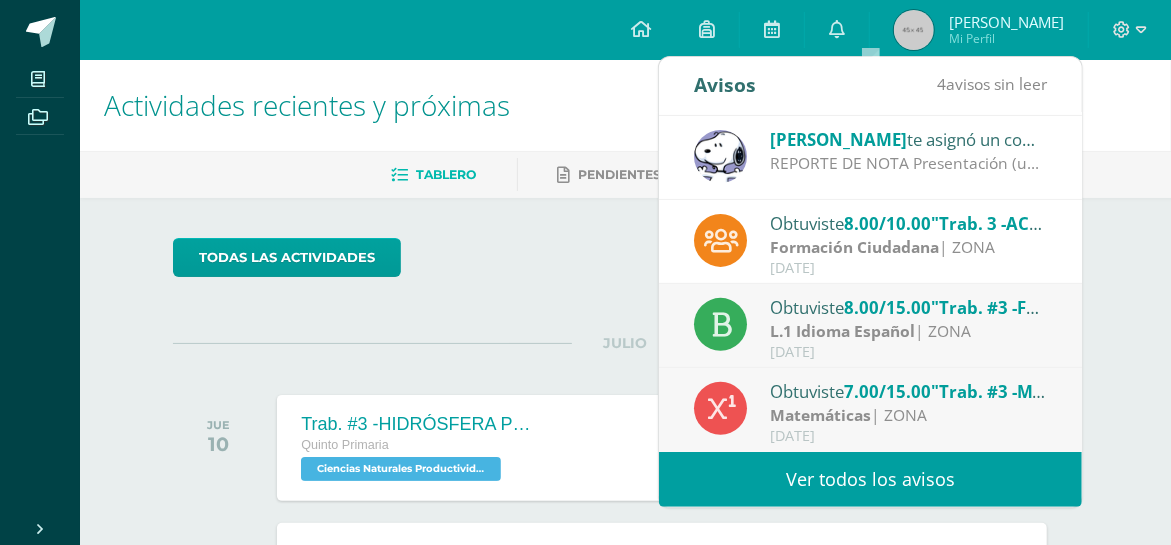 click on "Matemáticas
| ZONA" at bounding box center [909, 415] 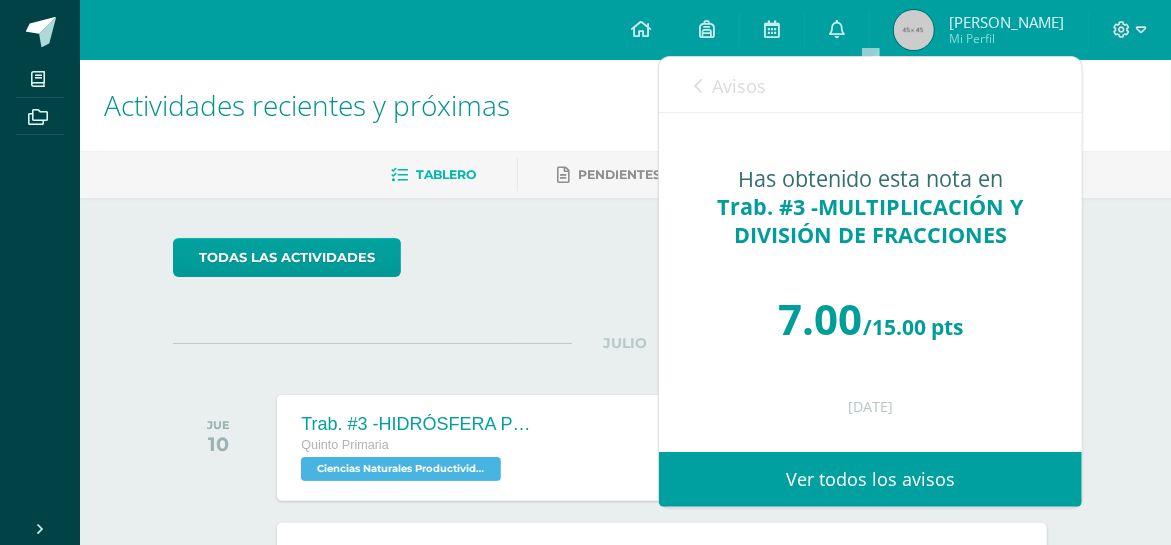 click on "Avisos" at bounding box center (730, 85) 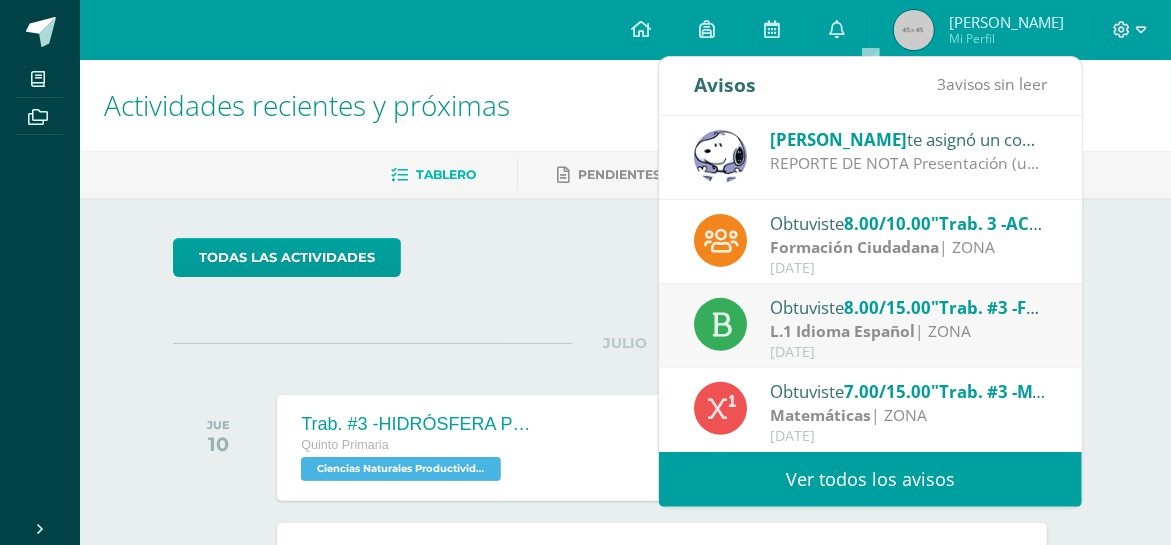 click on "[DATE]" at bounding box center (909, 352) 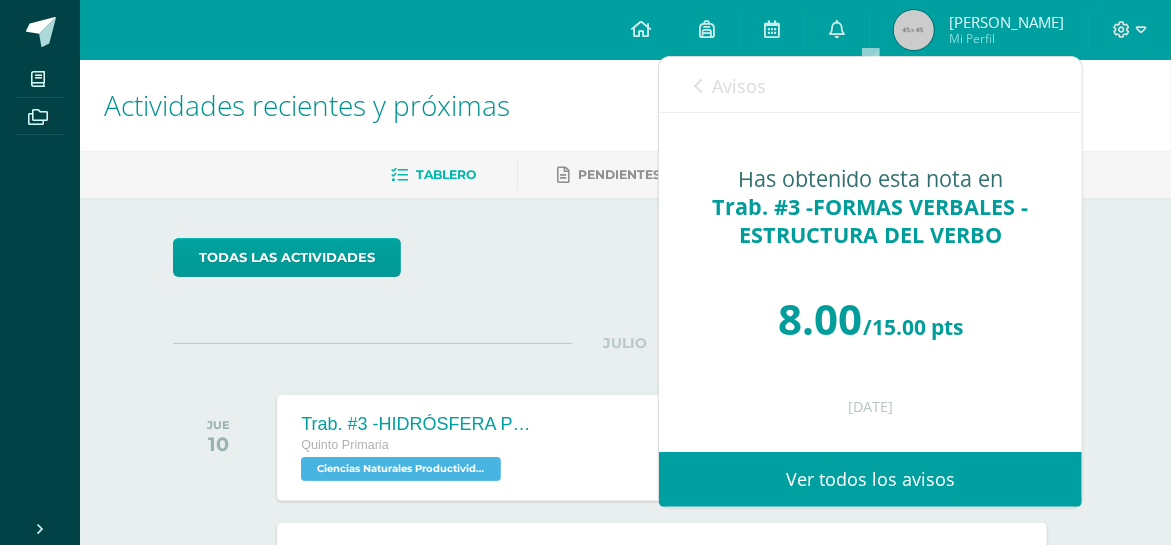 click at bounding box center [698, 86] 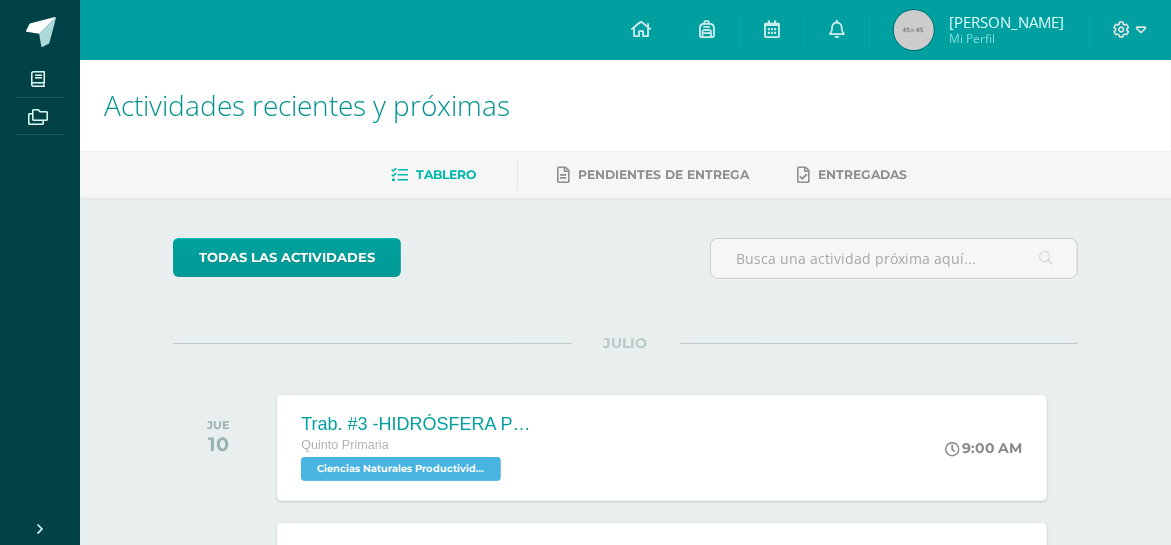 click on "todas las Actividades" at bounding box center (625, 266) 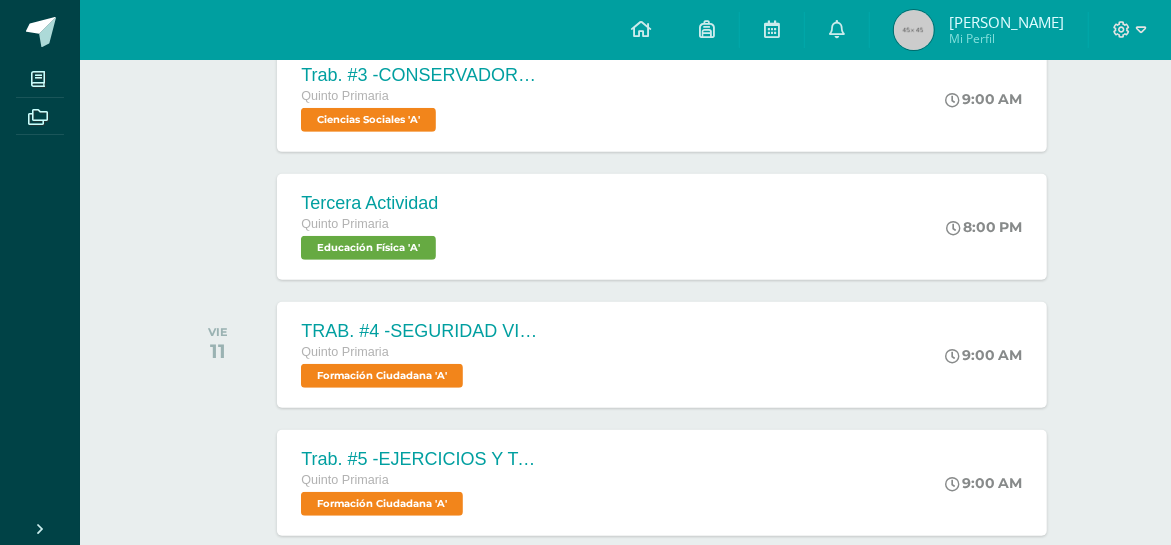 scroll, scrollTop: 517, scrollLeft: 0, axis: vertical 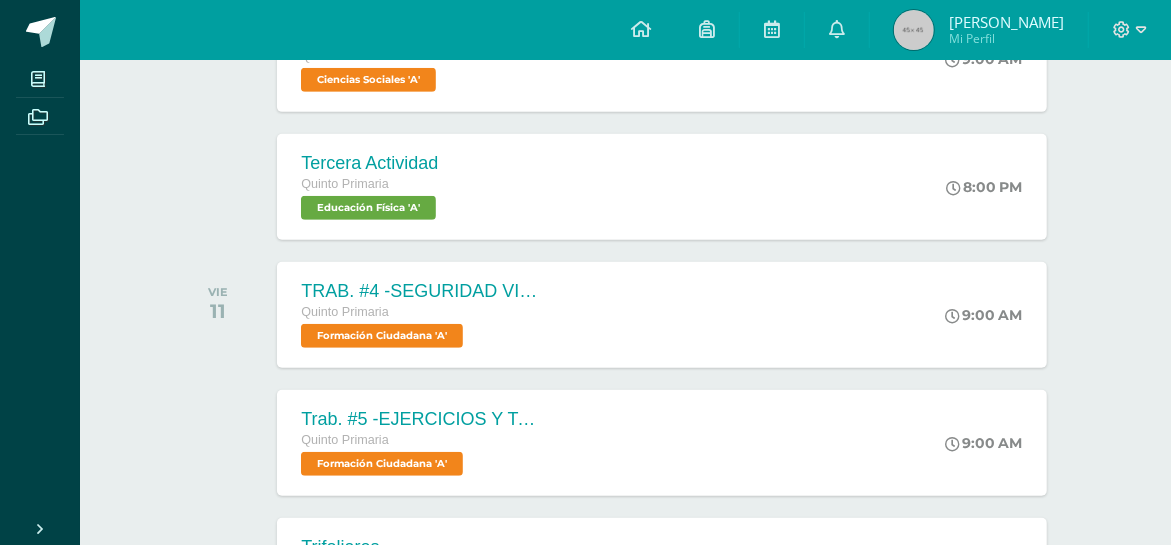 click on "TRAB. #4 -SEGURIDAD VIAL -TRILOGIA VIAL
Quinto Primaria
Formación Ciudadana 'A'
9:00 AM
TRAB. #4 -SEGURIDAD VIAL -TRILOGIA VIAL
Formación Ciudadana
Cargando contenido" at bounding box center [661, 315] 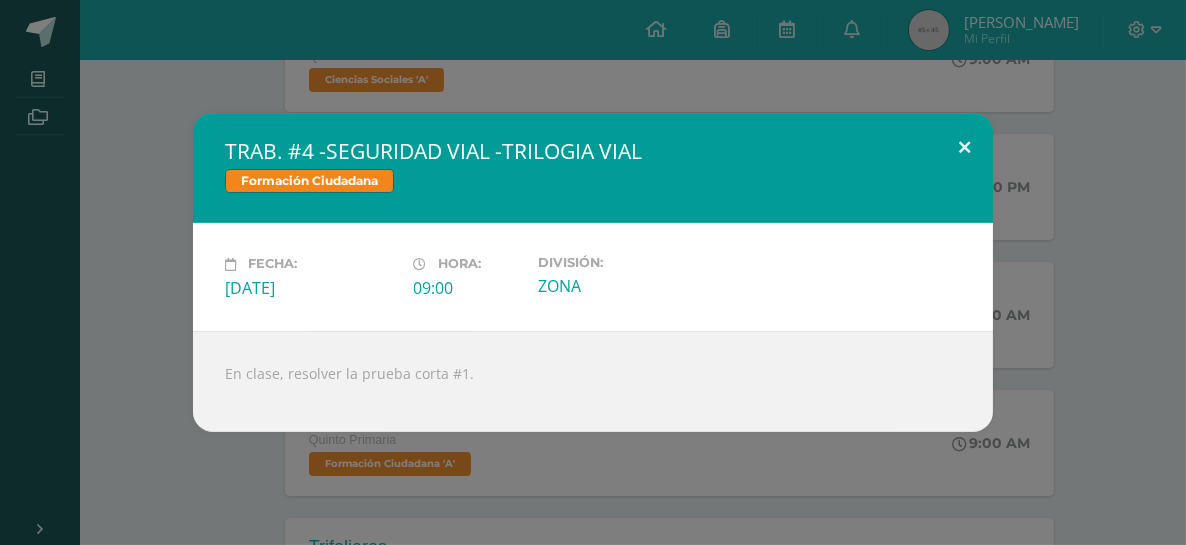 click at bounding box center [964, 147] 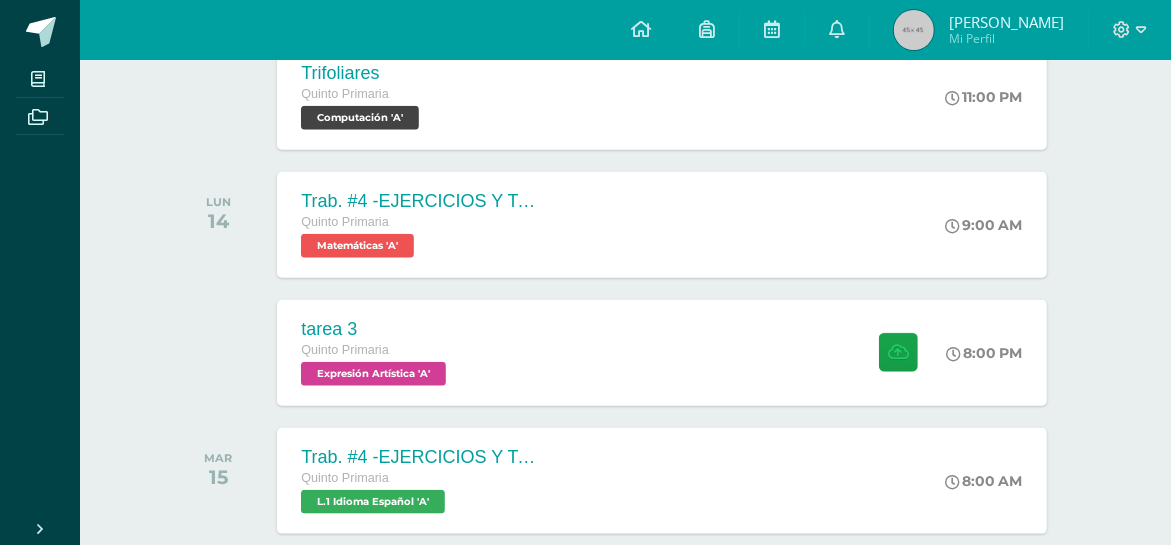 scroll, scrollTop: 995, scrollLeft: 0, axis: vertical 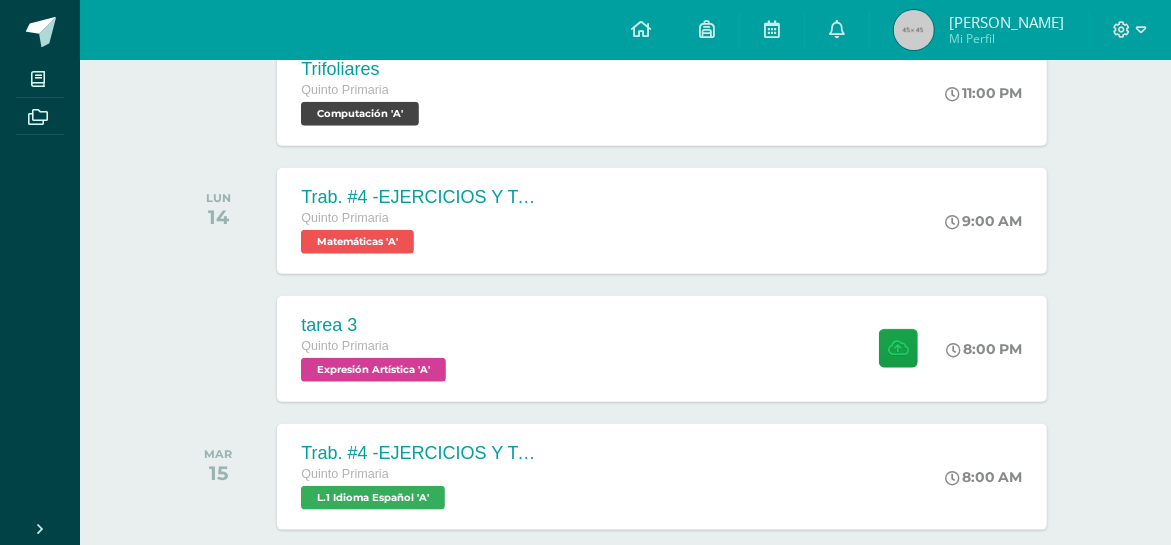 click on "Trab. #4 -EJERCICIOS Y TAREAS
Quinto Primaria
Matemáticas 'A'
9:00 AM
Trab. #4 -EJERCICIOS Y TAREAS
Matemáticas
Cargando contenido" at bounding box center [661, 221] 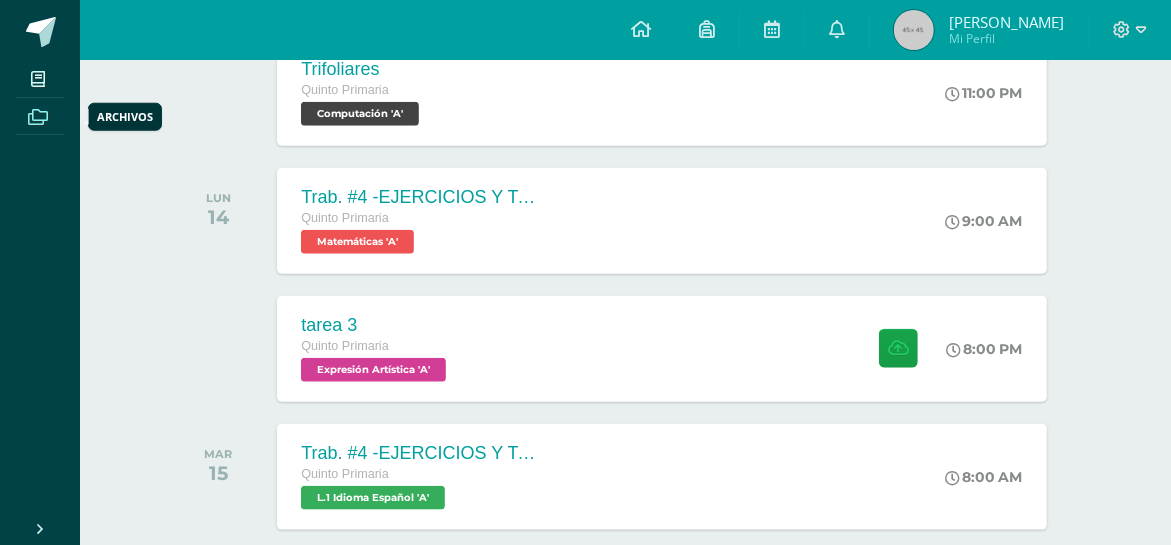 click at bounding box center [38, 117] 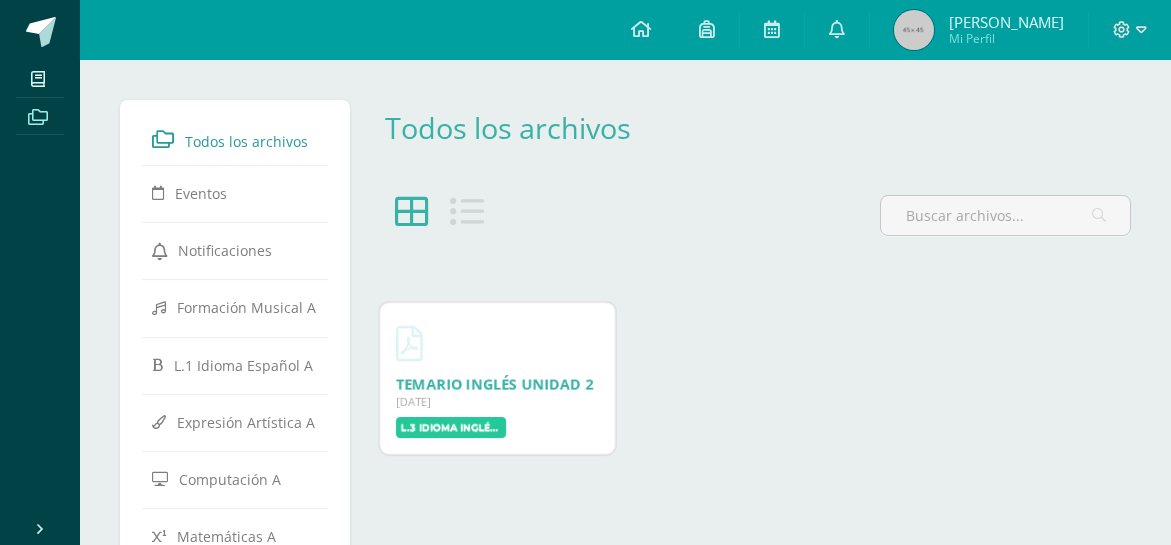scroll, scrollTop: 0, scrollLeft: 0, axis: both 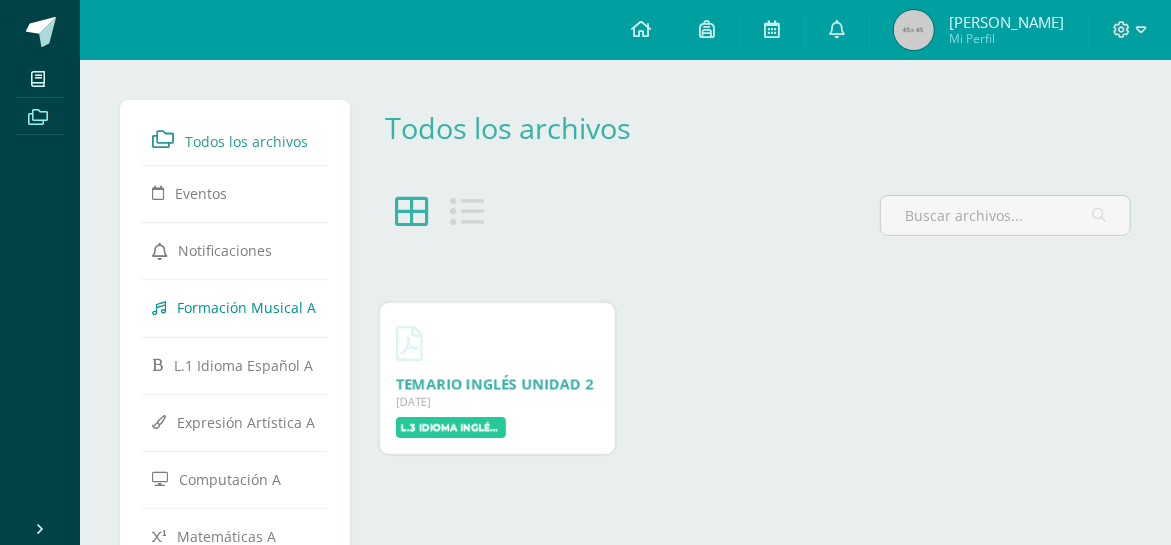 click on "Formación Musical A" at bounding box center (246, 307) 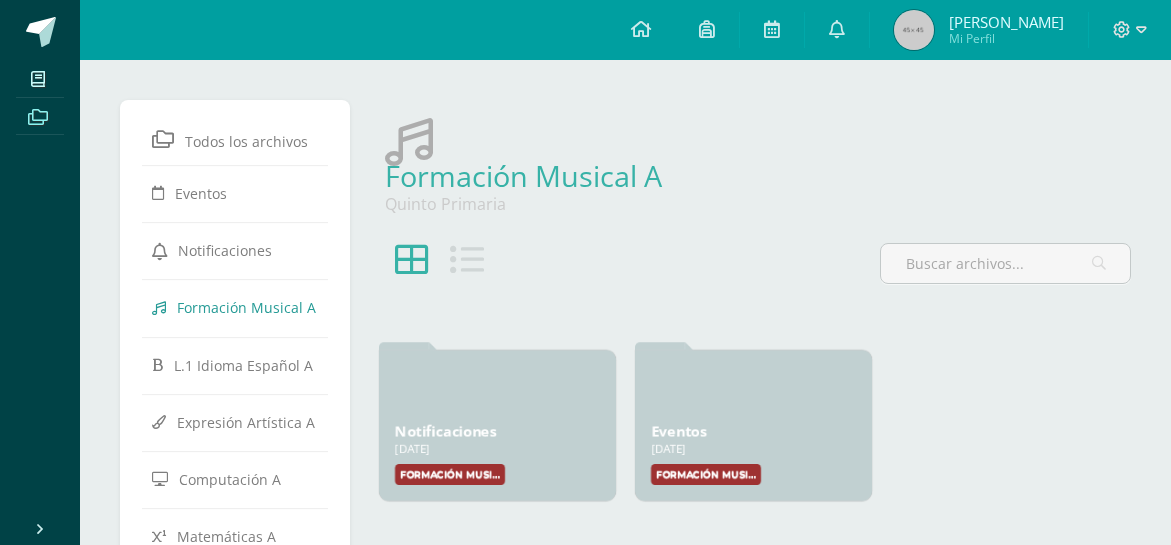 scroll, scrollTop: 0, scrollLeft: 0, axis: both 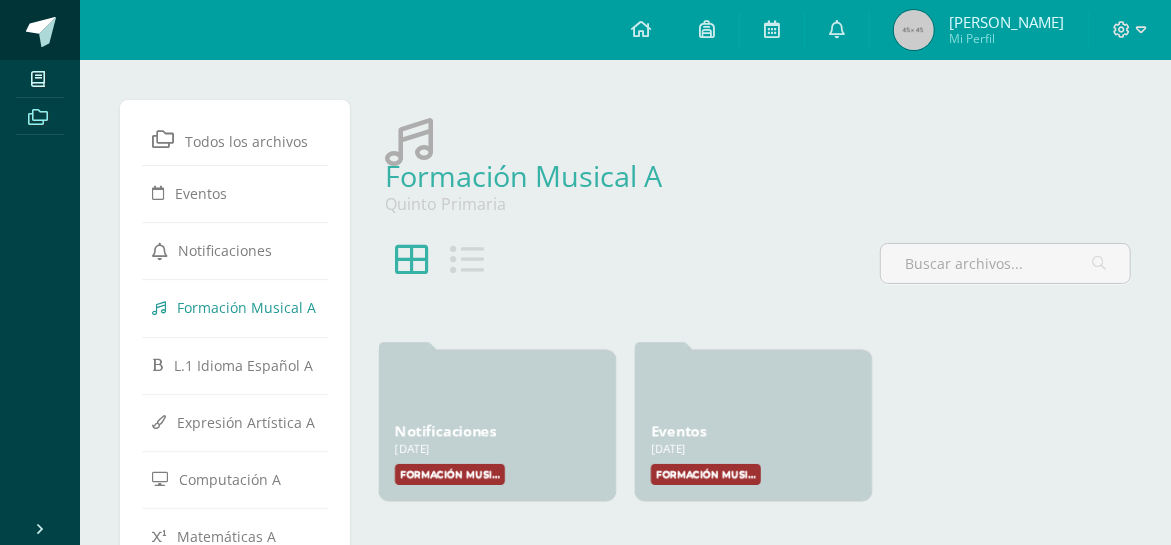 click at bounding box center (41, 32) 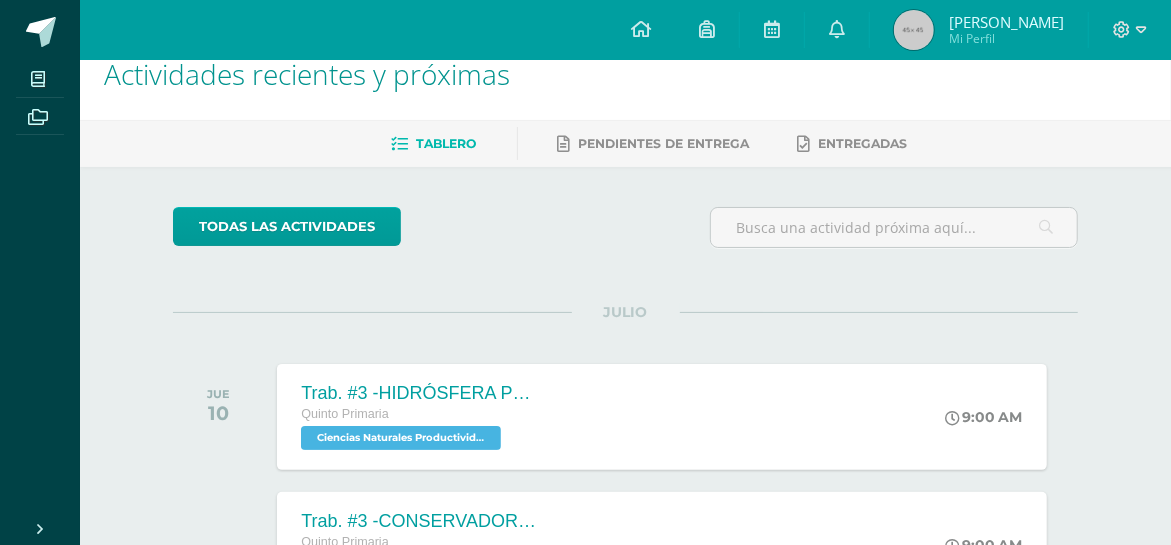 scroll, scrollTop: 0, scrollLeft: 0, axis: both 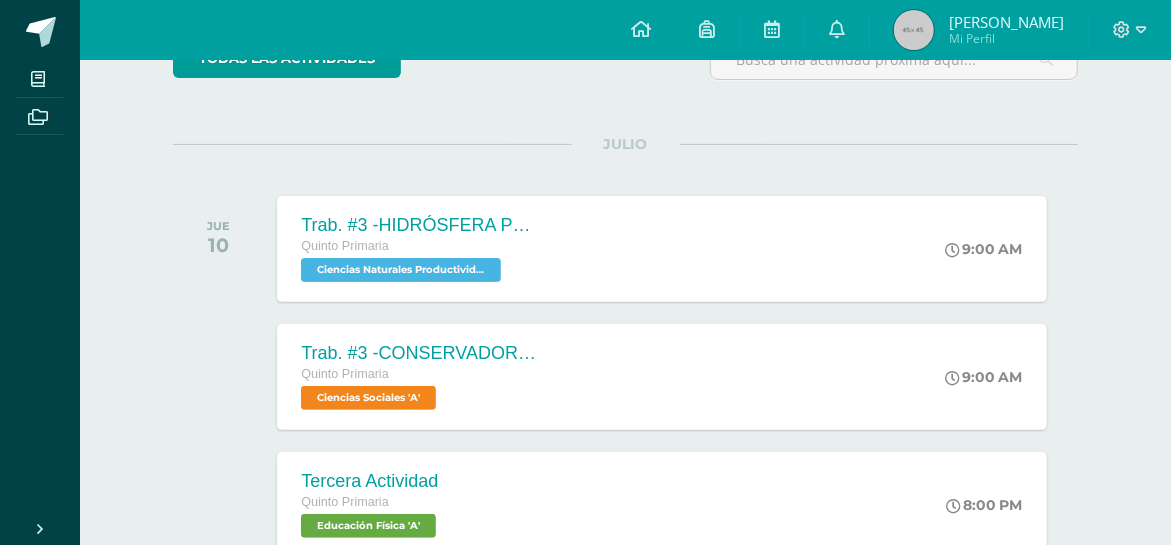 click on "Quinto Primaria" at bounding box center (345, 374) 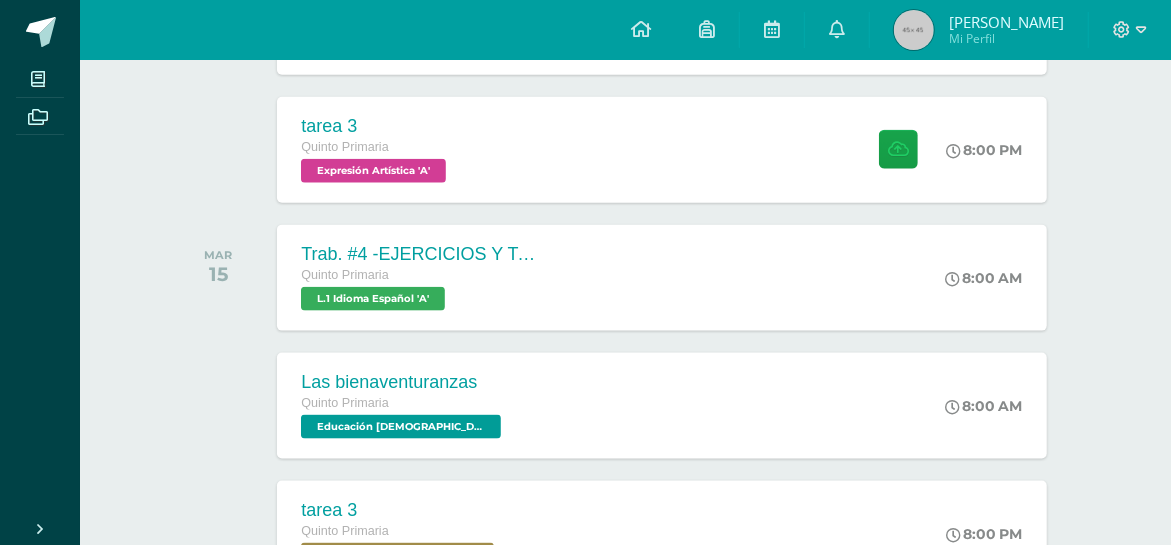 scroll, scrollTop: 1234, scrollLeft: 0, axis: vertical 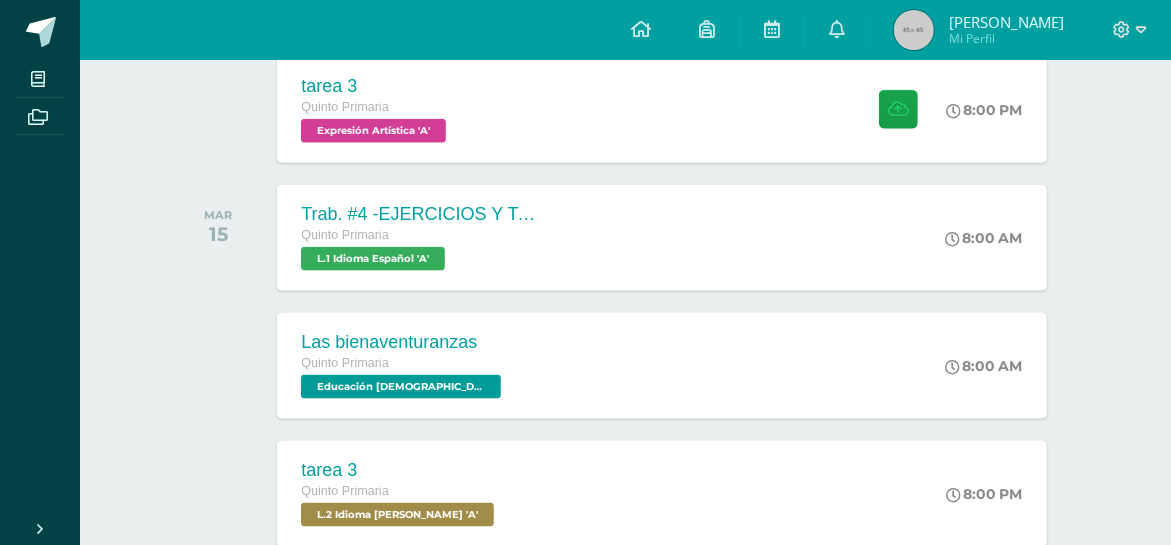 click on "Educación [DEMOGRAPHIC_DATA] 'A'" at bounding box center (401, 387) 